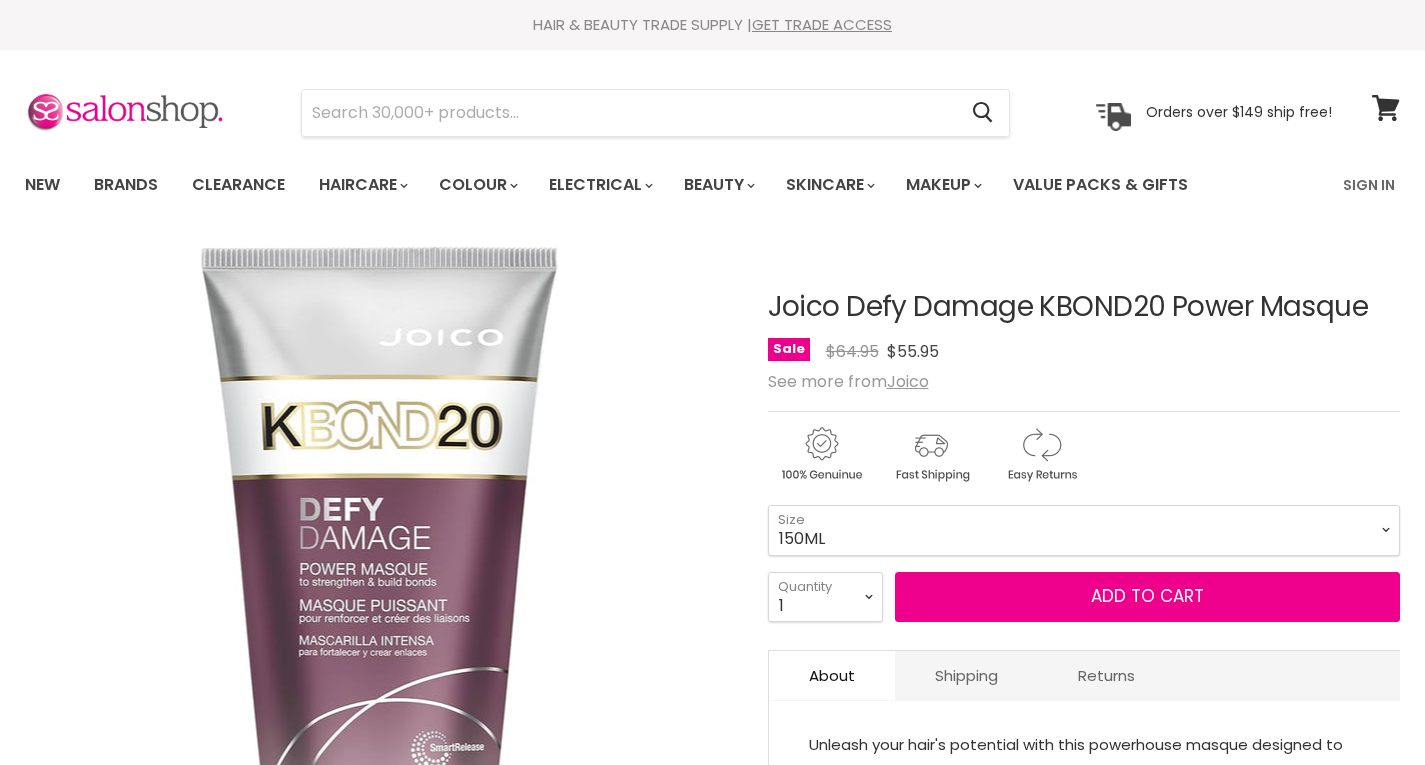 scroll, scrollTop: 193, scrollLeft: 0, axis: vertical 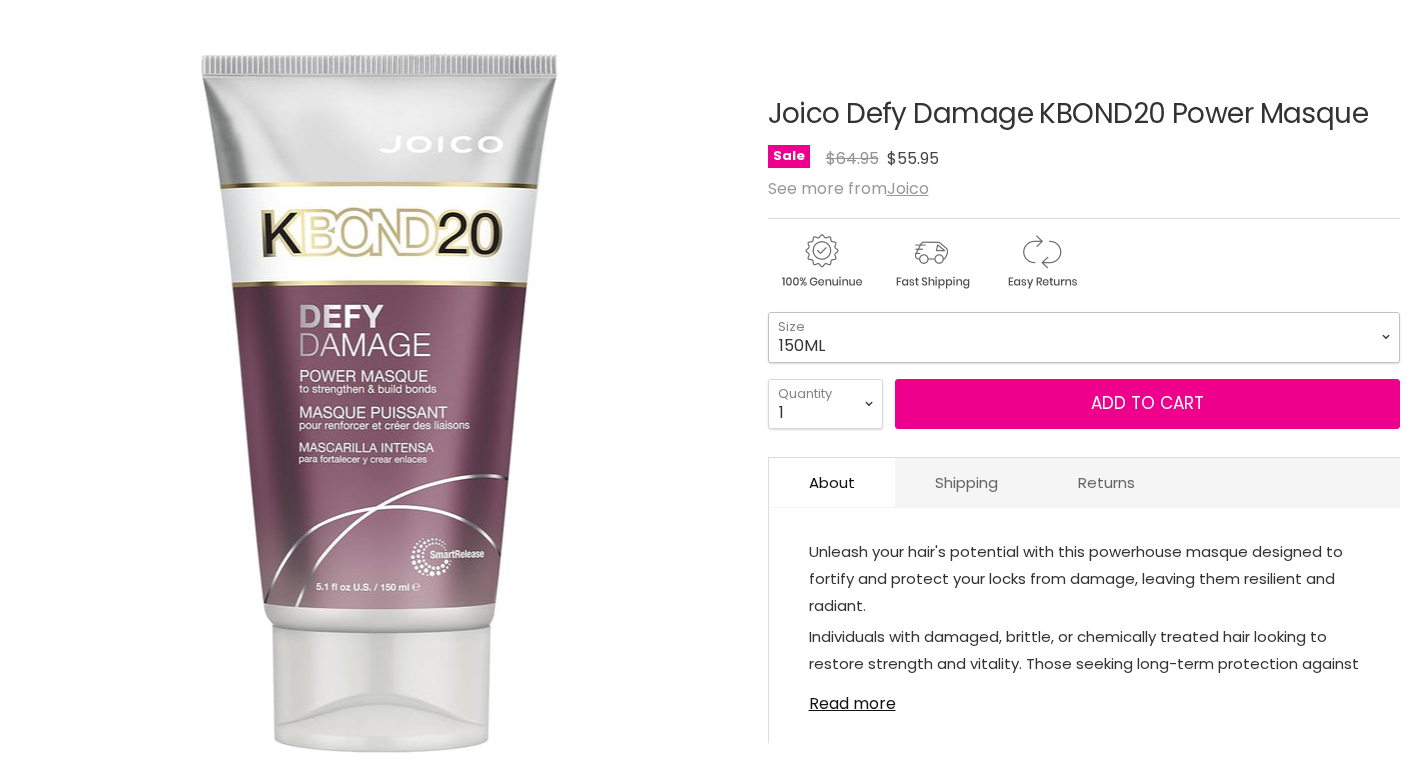 click on "150ML
500ML" at bounding box center [1084, 337] 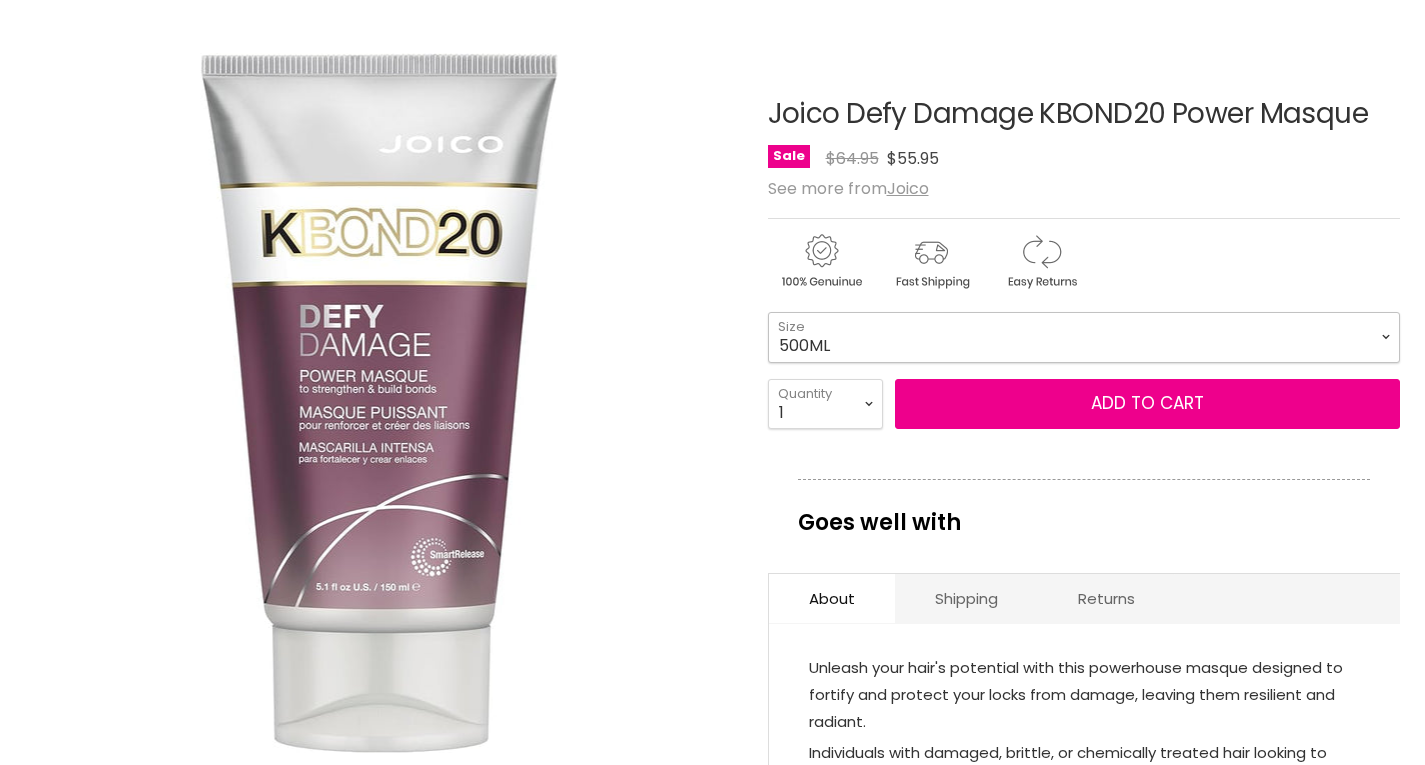click on "150ML
500ML" at bounding box center (1084, 337) 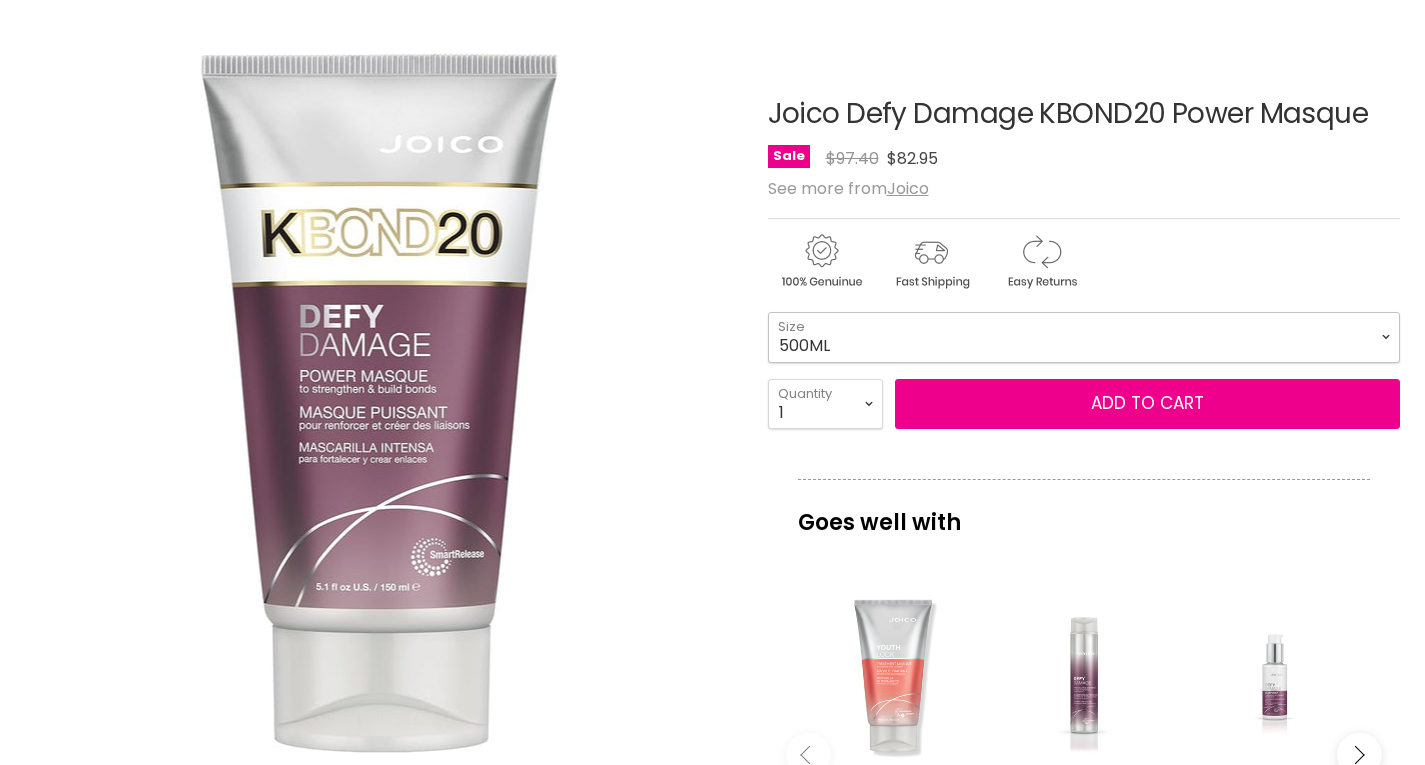scroll, scrollTop: 0, scrollLeft: 0, axis: both 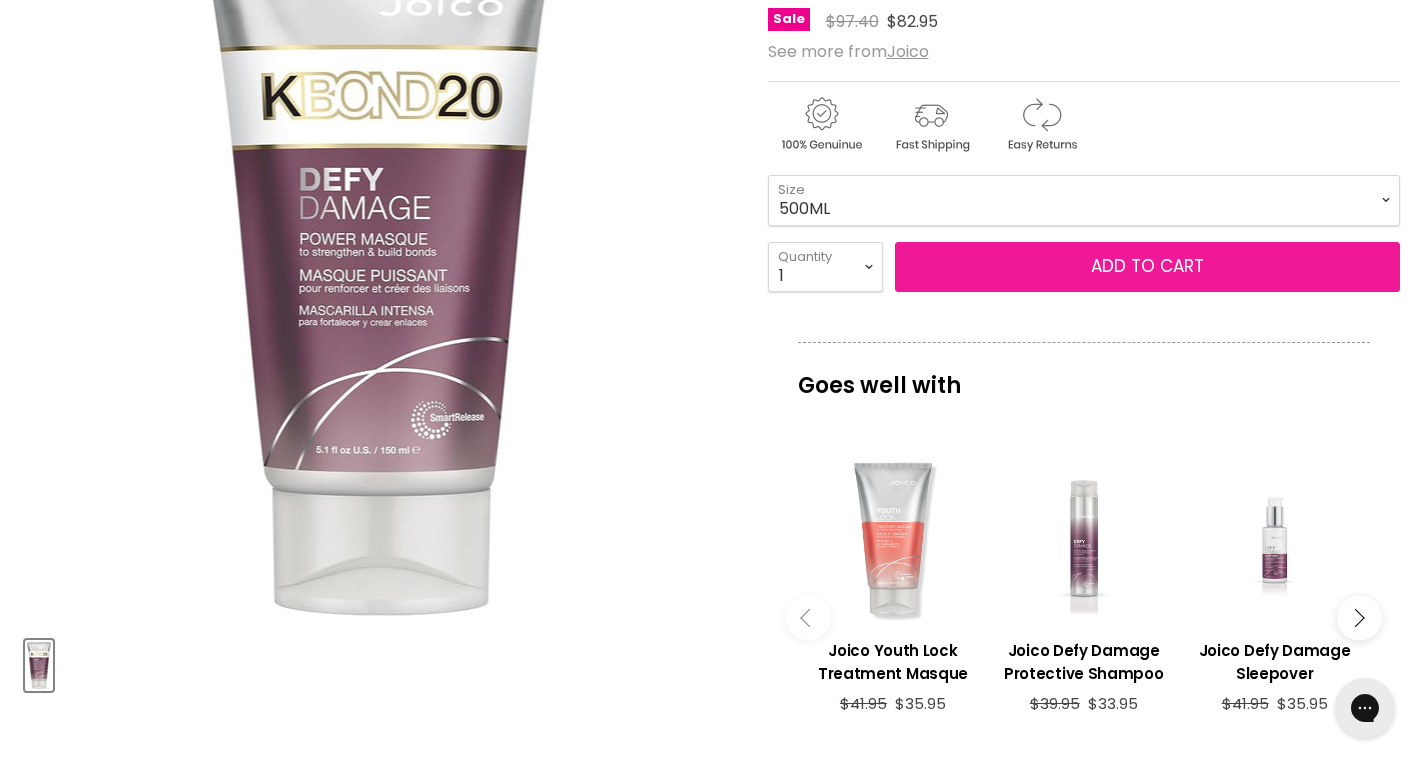click on "Add to cart" at bounding box center [1148, 267] 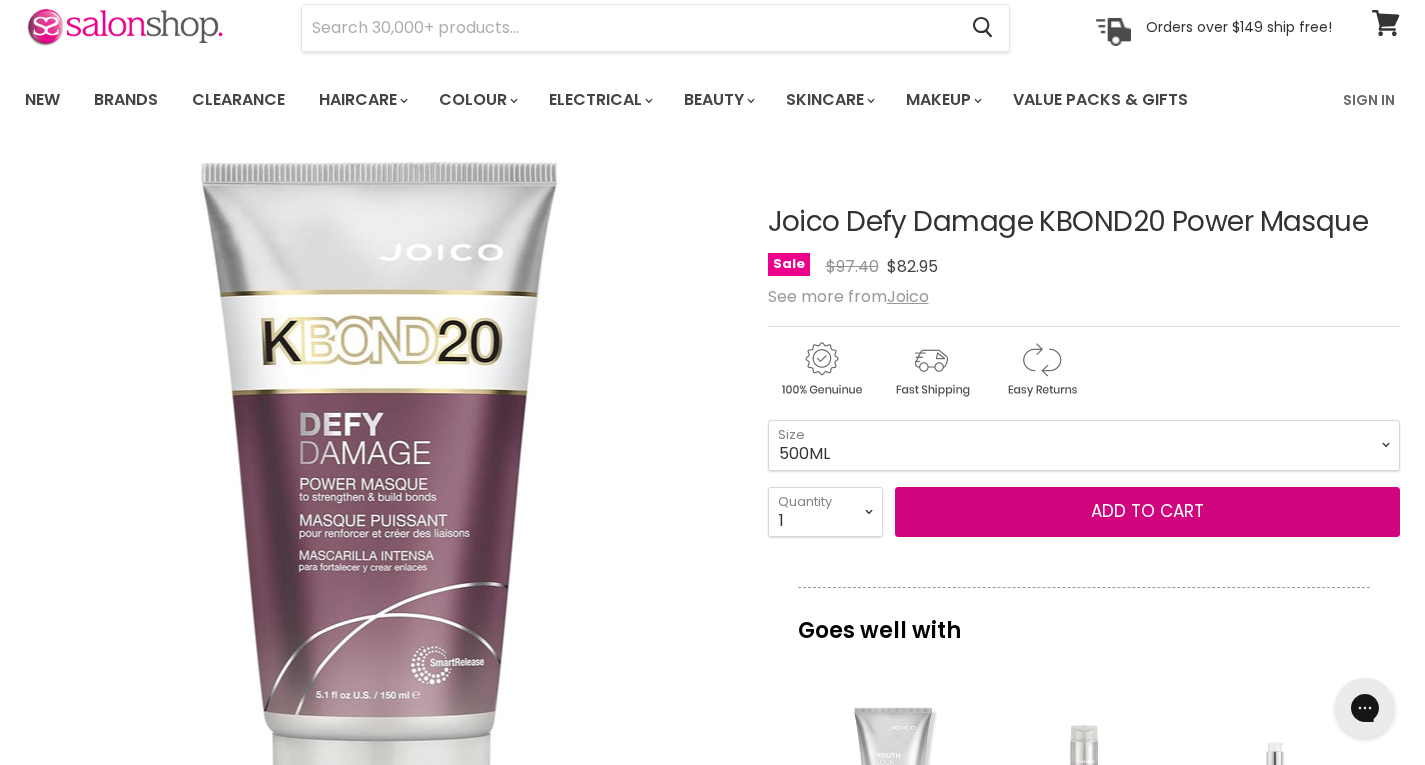 scroll, scrollTop: 0, scrollLeft: 0, axis: both 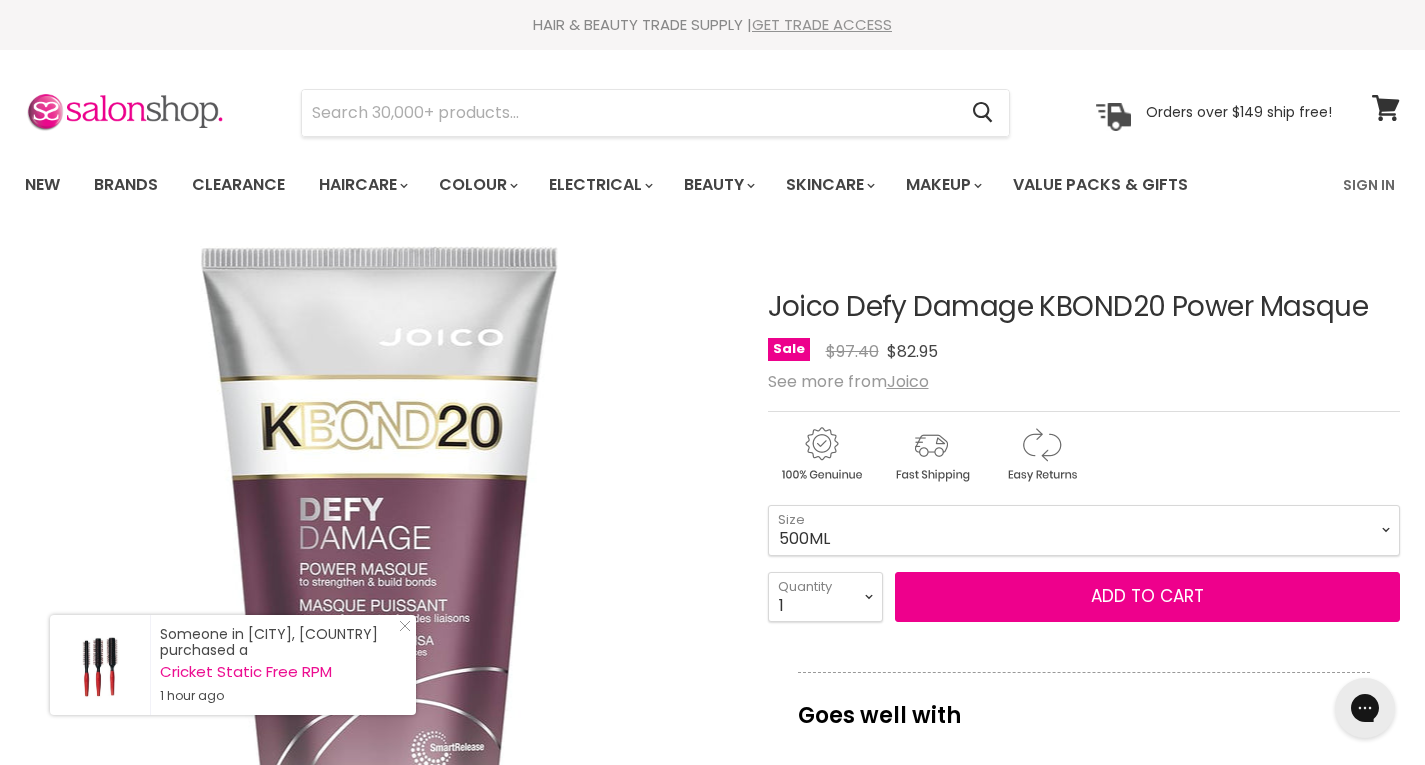 click on "GET TRADE ACCESS" at bounding box center [822, 24] 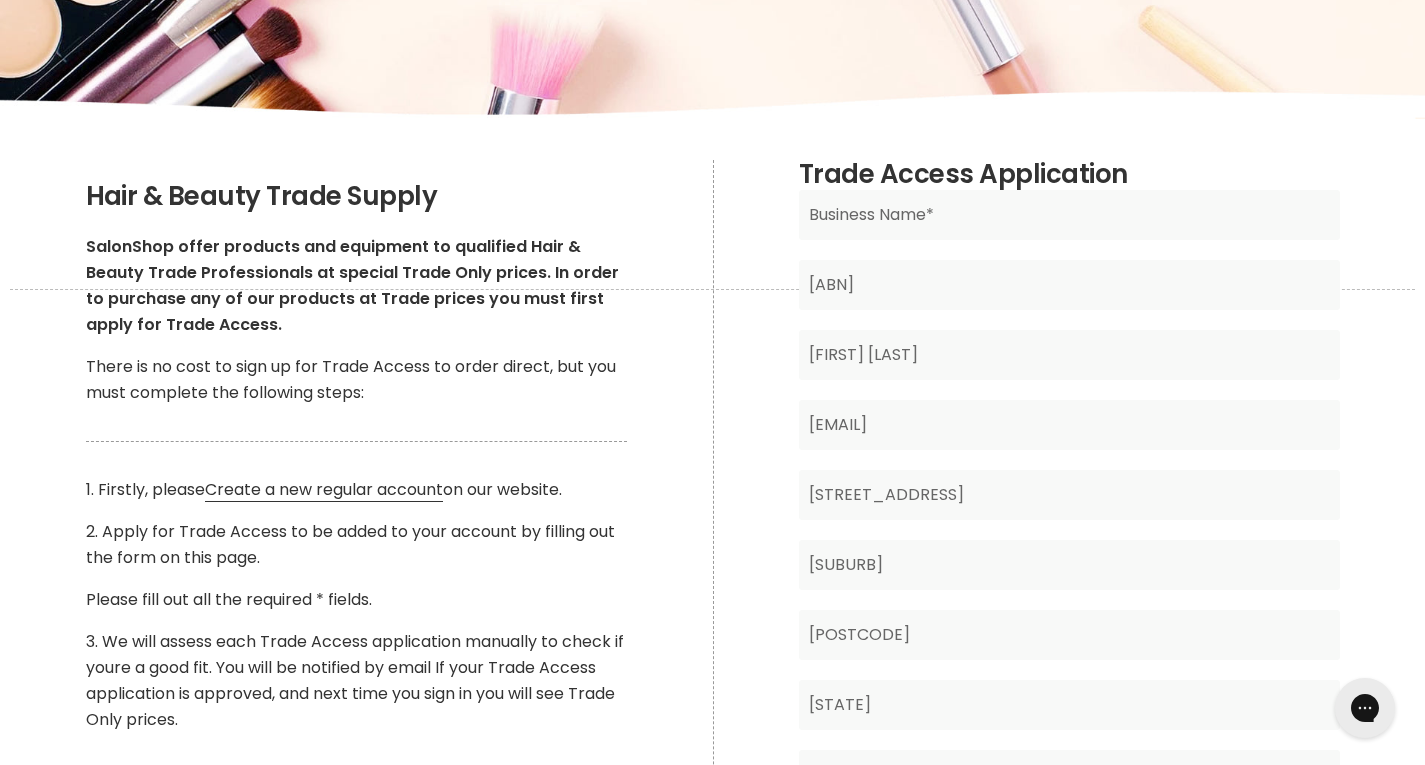 scroll, scrollTop: 218, scrollLeft: 0, axis: vertical 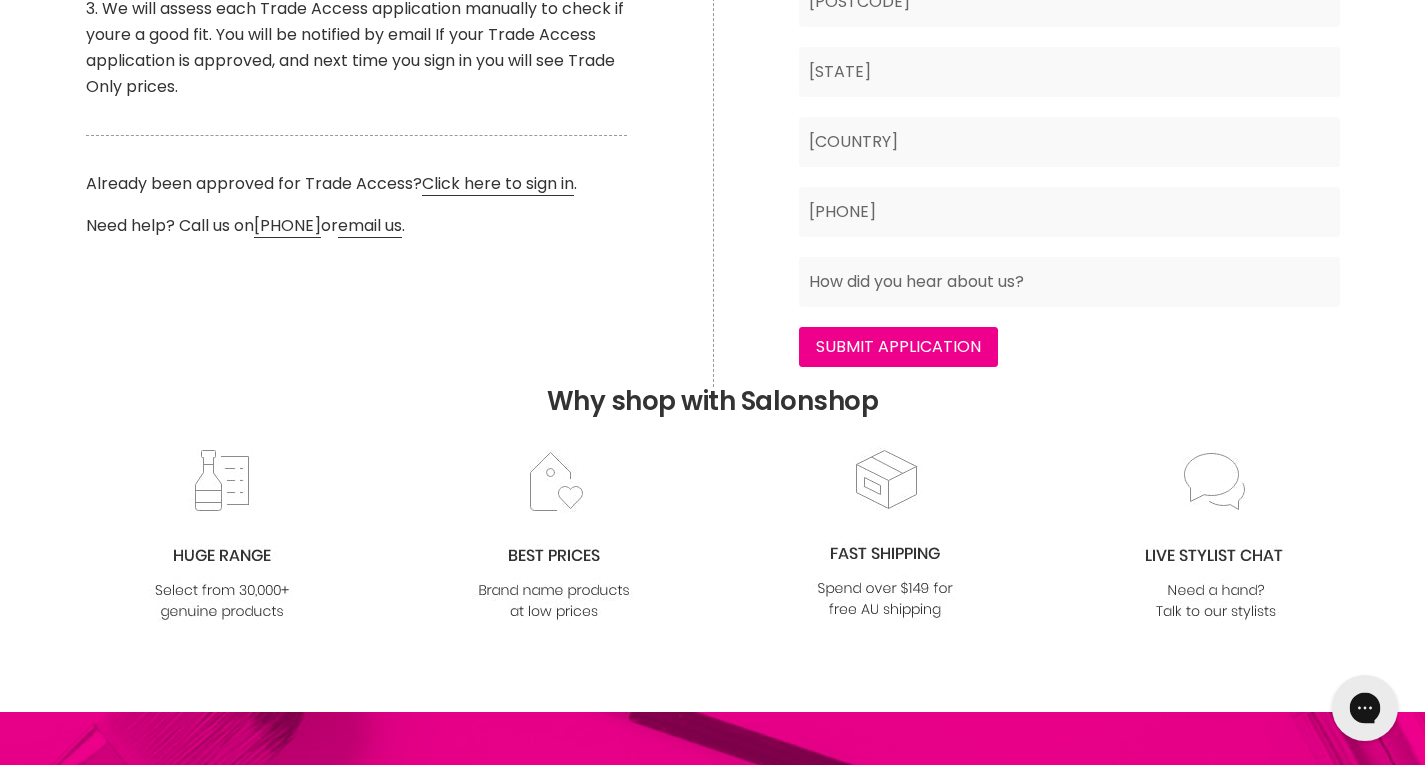 click 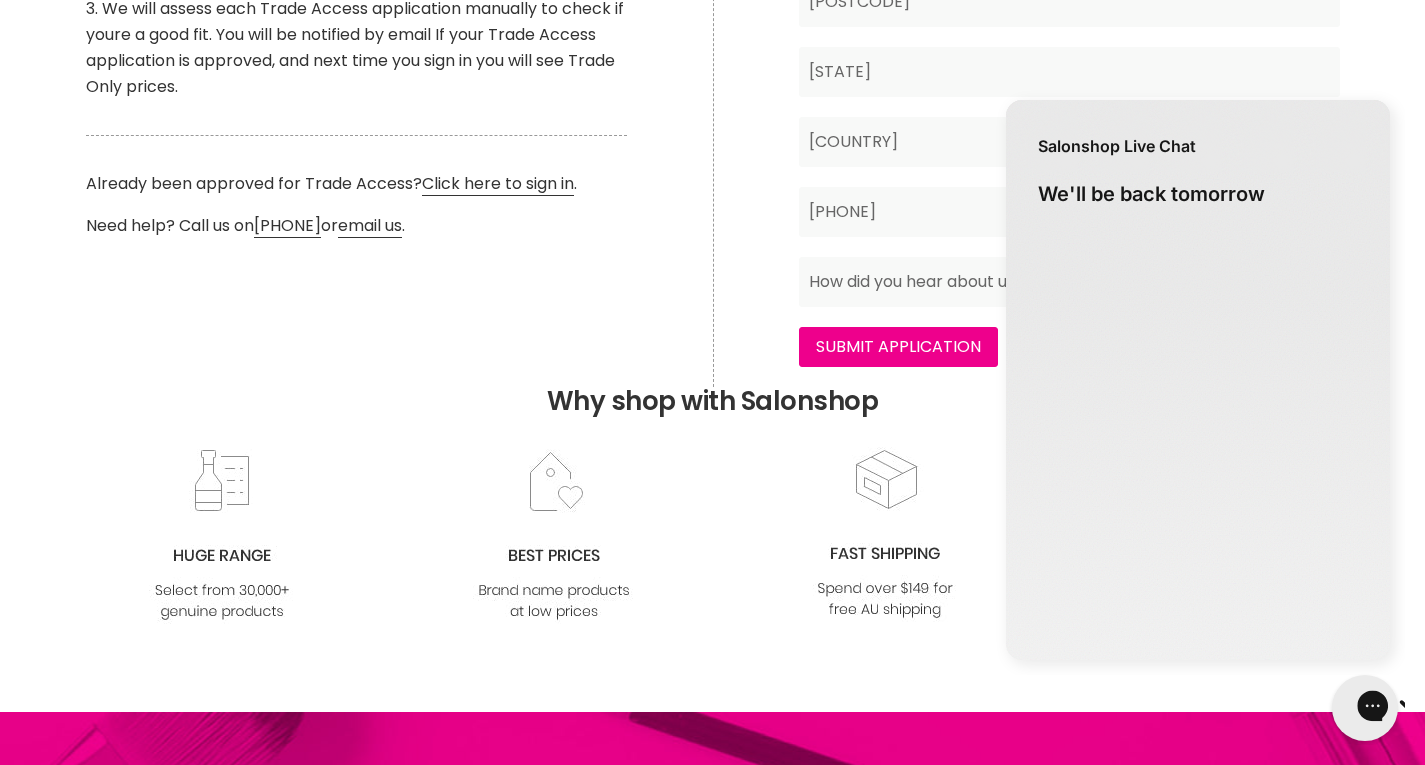 scroll, scrollTop: 0, scrollLeft: 0, axis: both 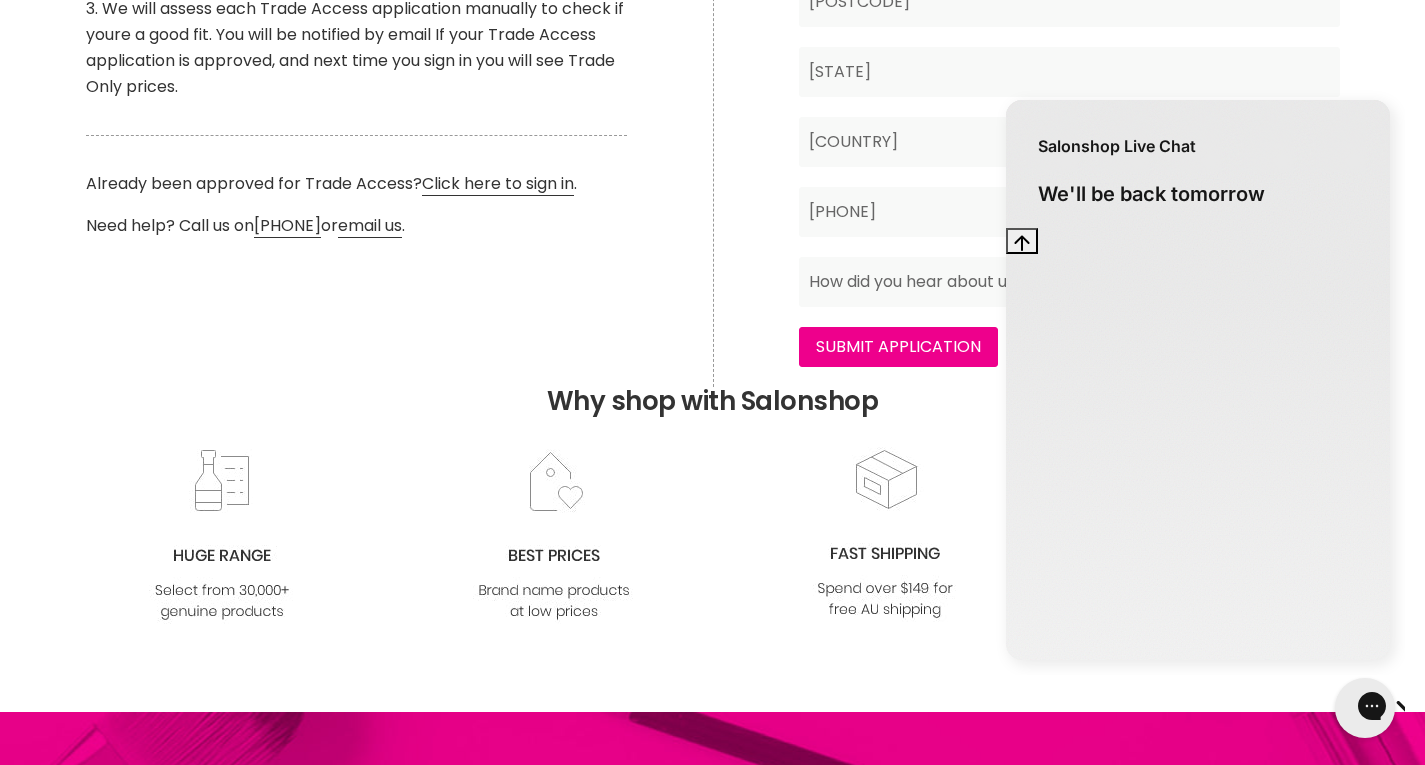 click on "Skip to content
HAIR & BEAUTY TRADE SUPPLY   |    GET TRADE ACCESS
HAIR & BEAUTY TRADE SUPPLY   |    GET TRADE ACCESS
Menu
Cancel" at bounding box center (712, 328) 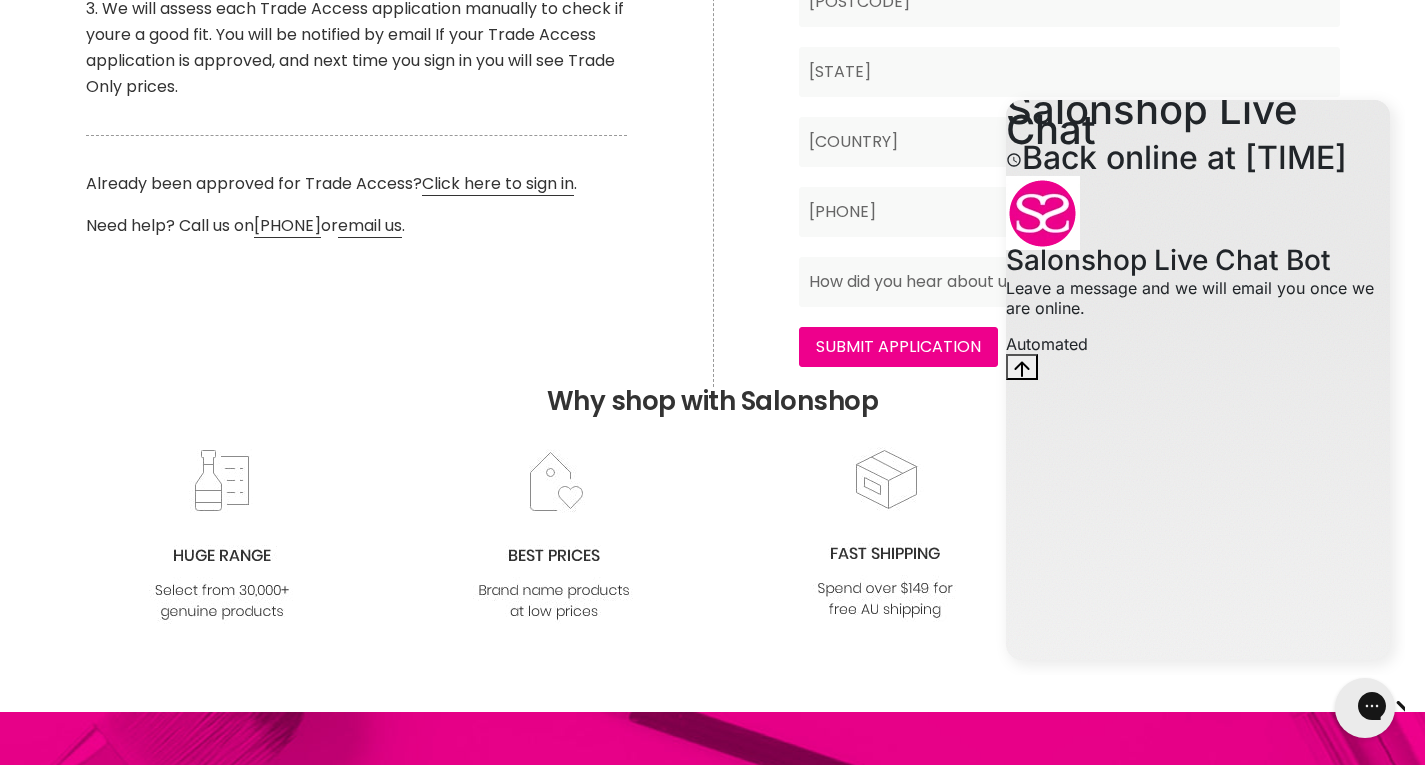 click on "Trade Access Application
Business Name*
ABN*
Contact Full Name*
Email*
Street Address*
Suburb*" at bounding box center (1069, -43) 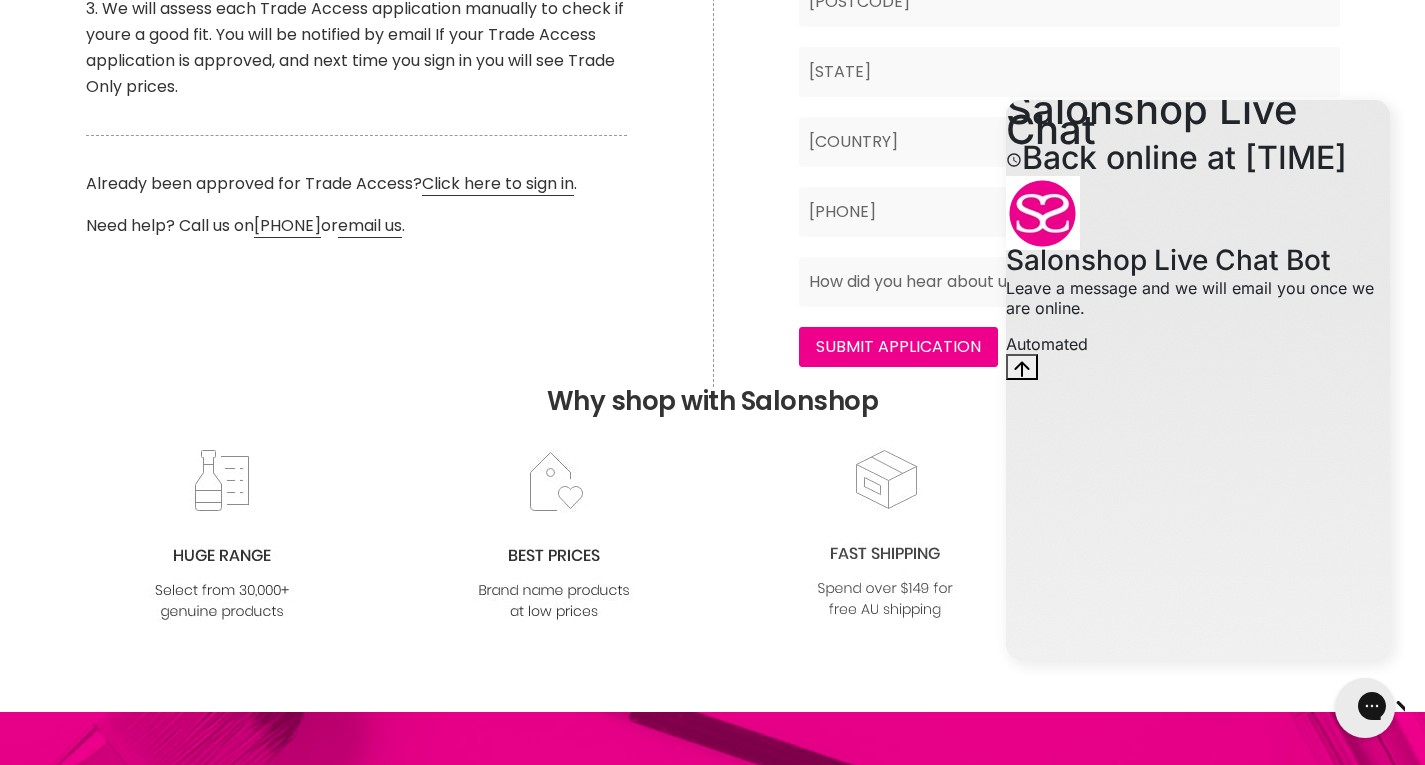 click at bounding box center (885, 534) 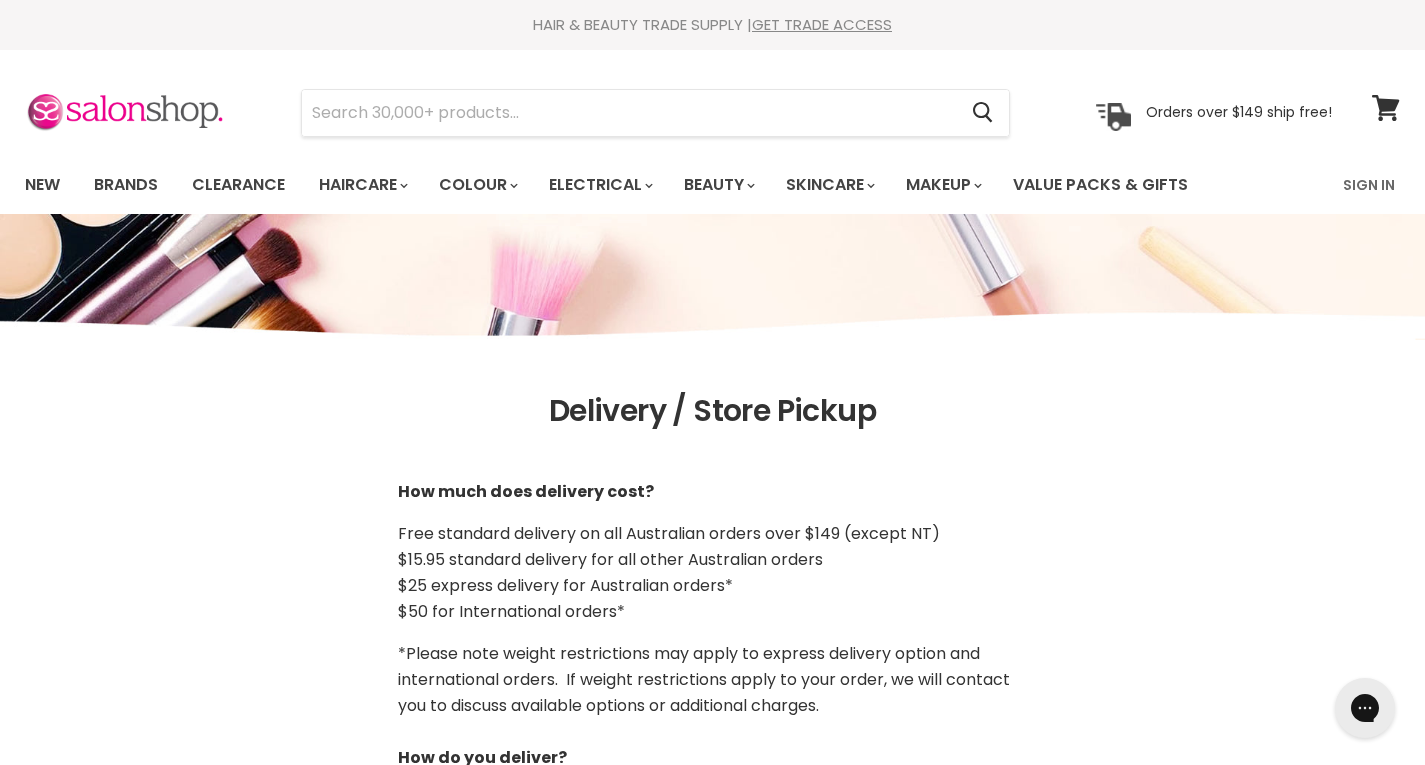 scroll, scrollTop: 0, scrollLeft: 0, axis: both 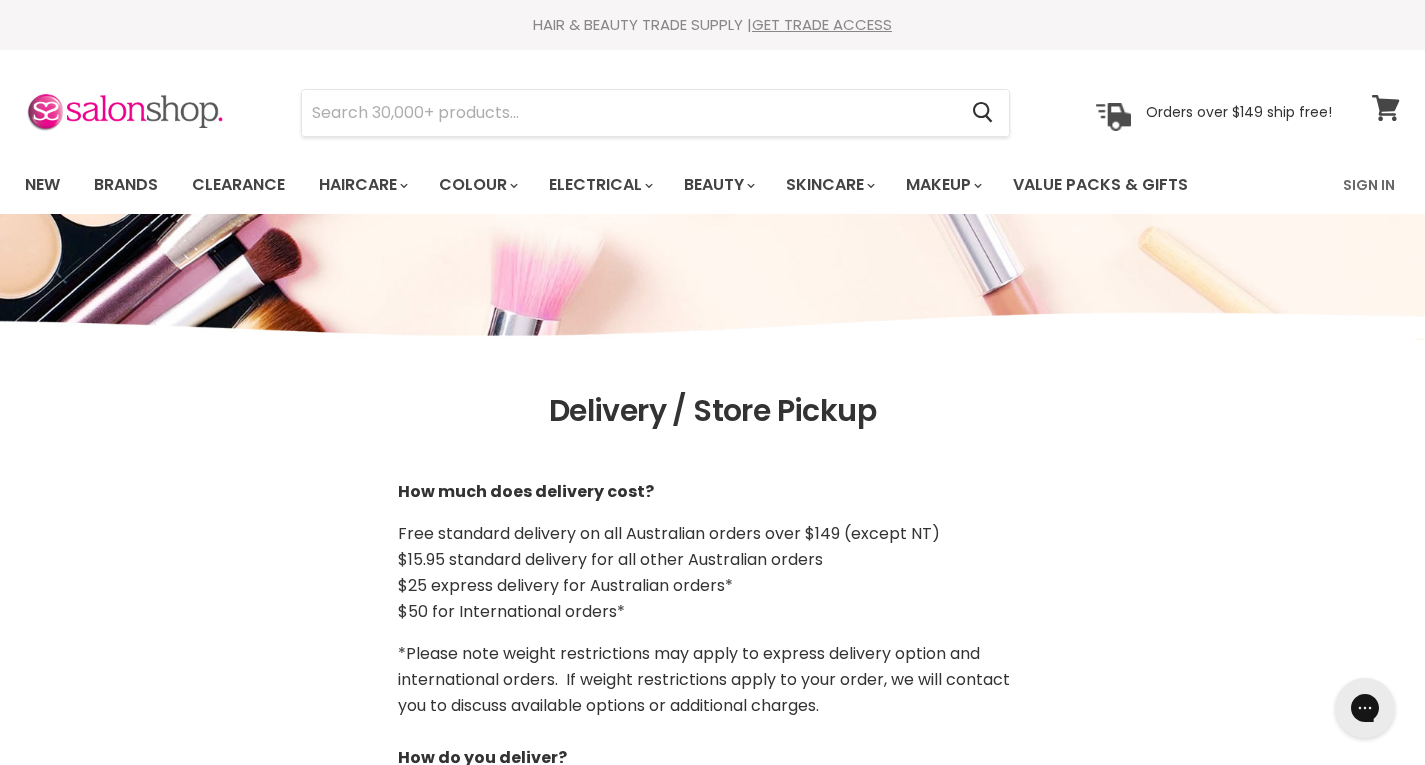 click 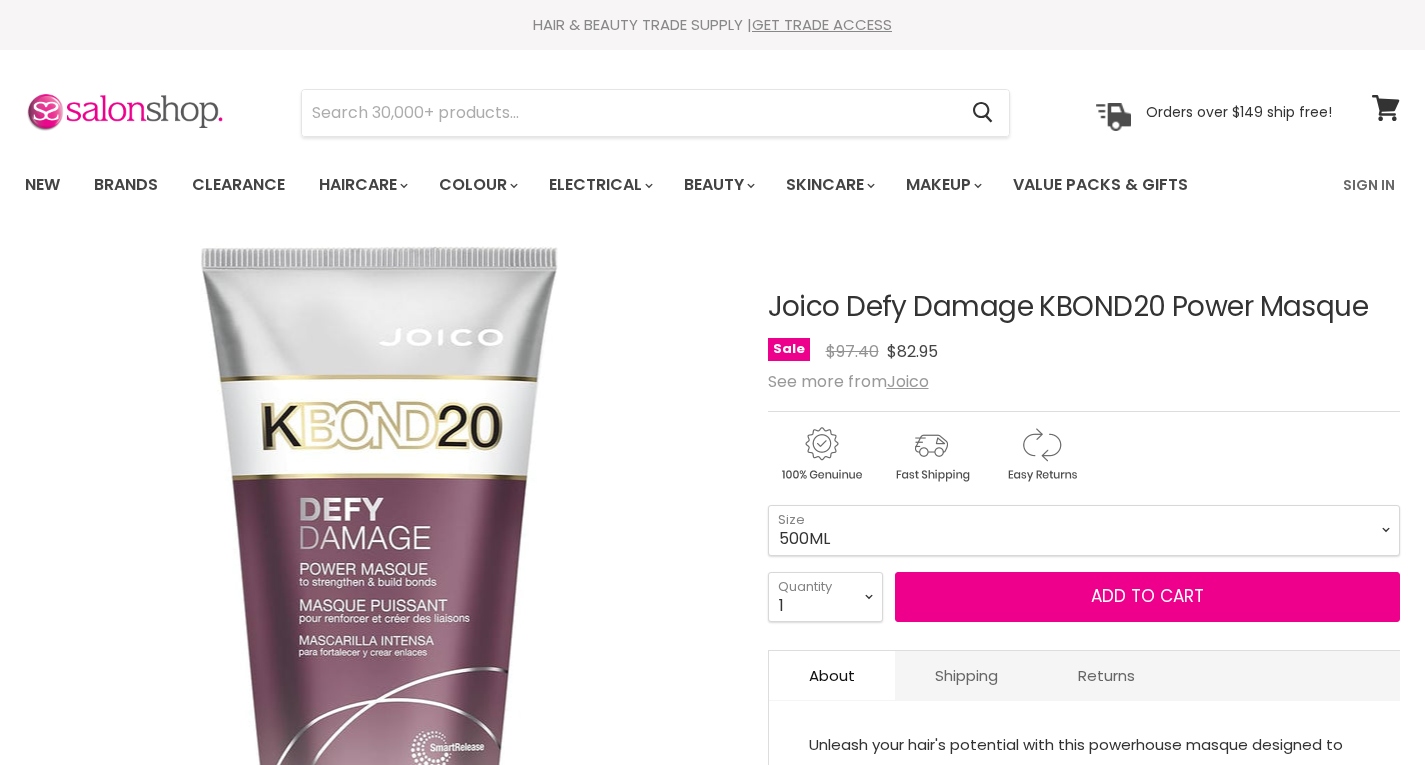 scroll, scrollTop: 0, scrollLeft: 0, axis: both 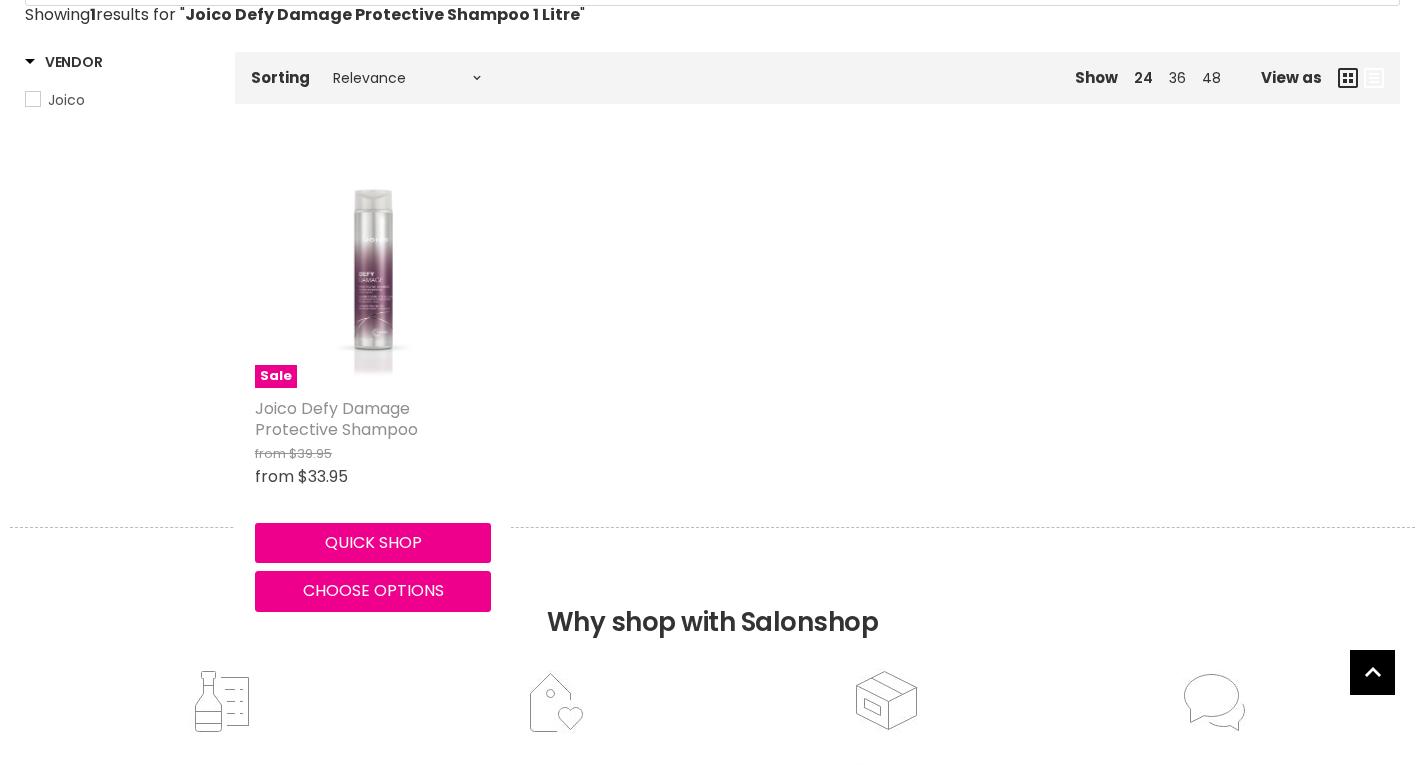 click on "Joico Defy Damage Protective Shampoo" at bounding box center [336, 419] 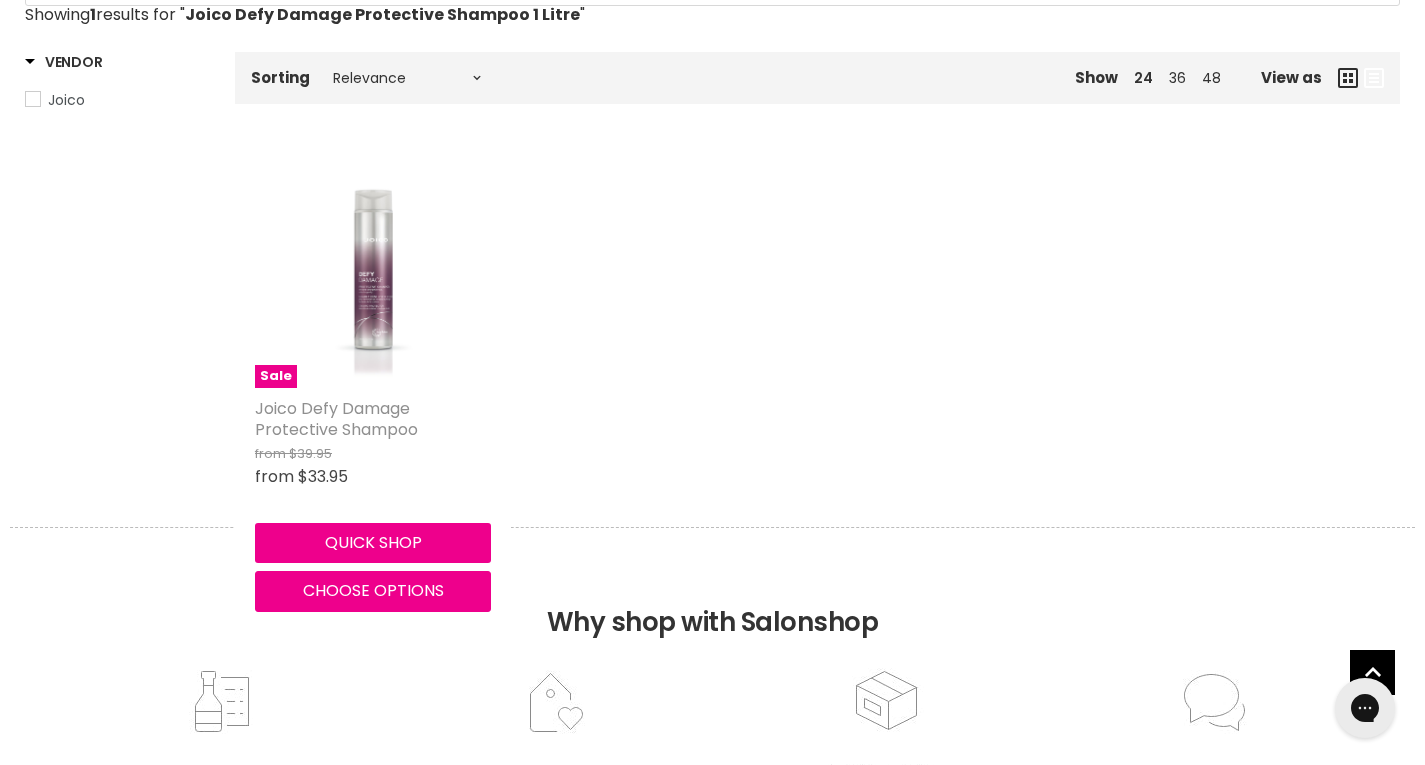 scroll, scrollTop: 0, scrollLeft: 0, axis: both 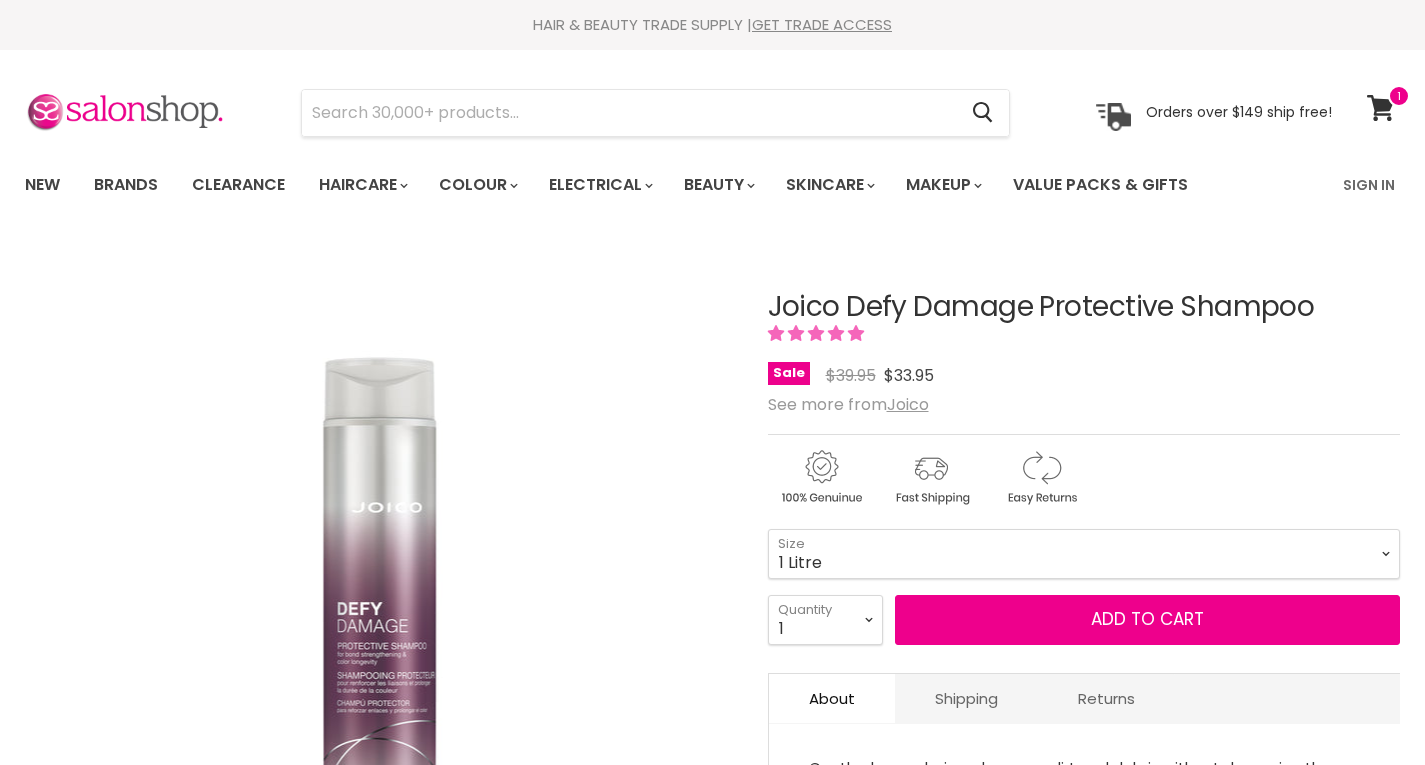 select on "1 Litre" 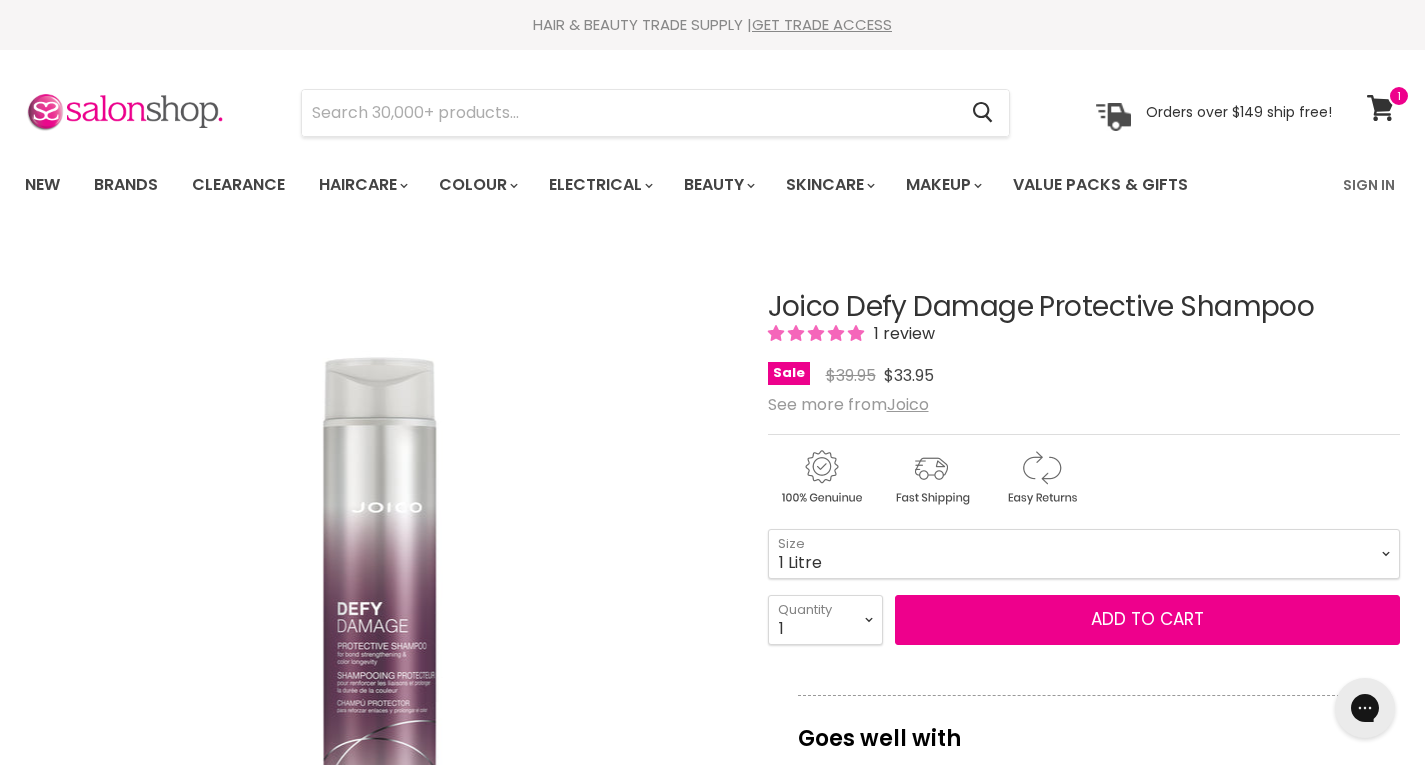 scroll, scrollTop: 0, scrollLeft: 0, axis: both 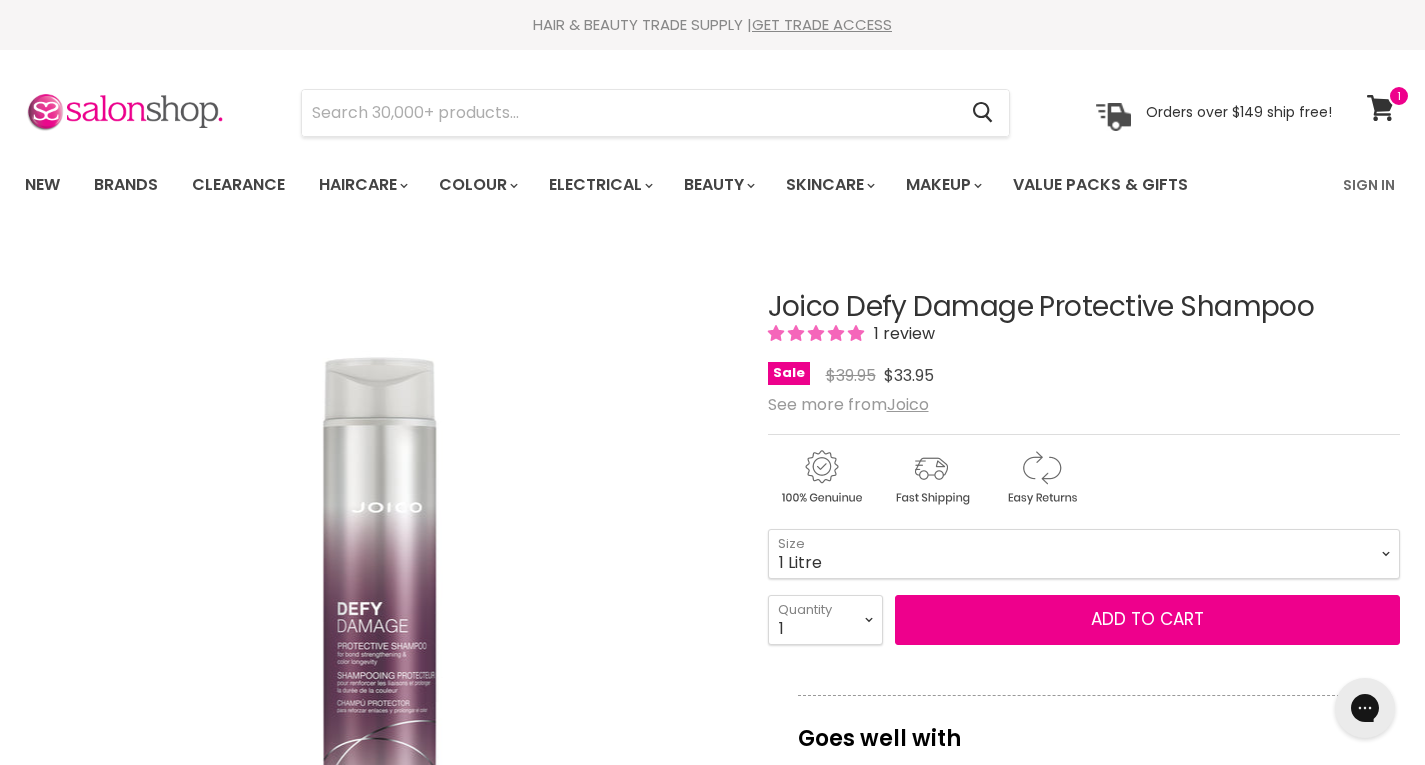 click on "300ml
1 Litre" at bounding box center (1084, 554) 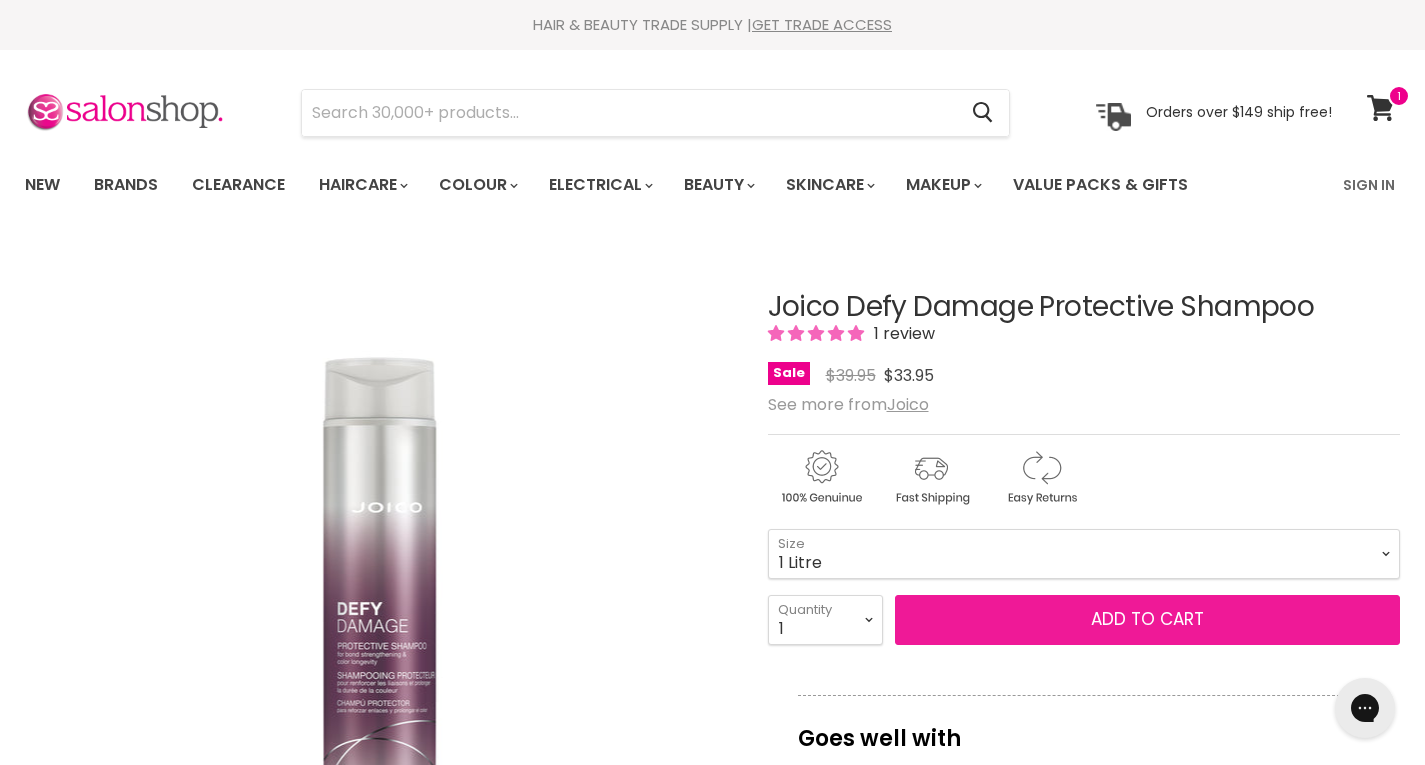 click on "Add to cart" at bounding box center (1148, 620) 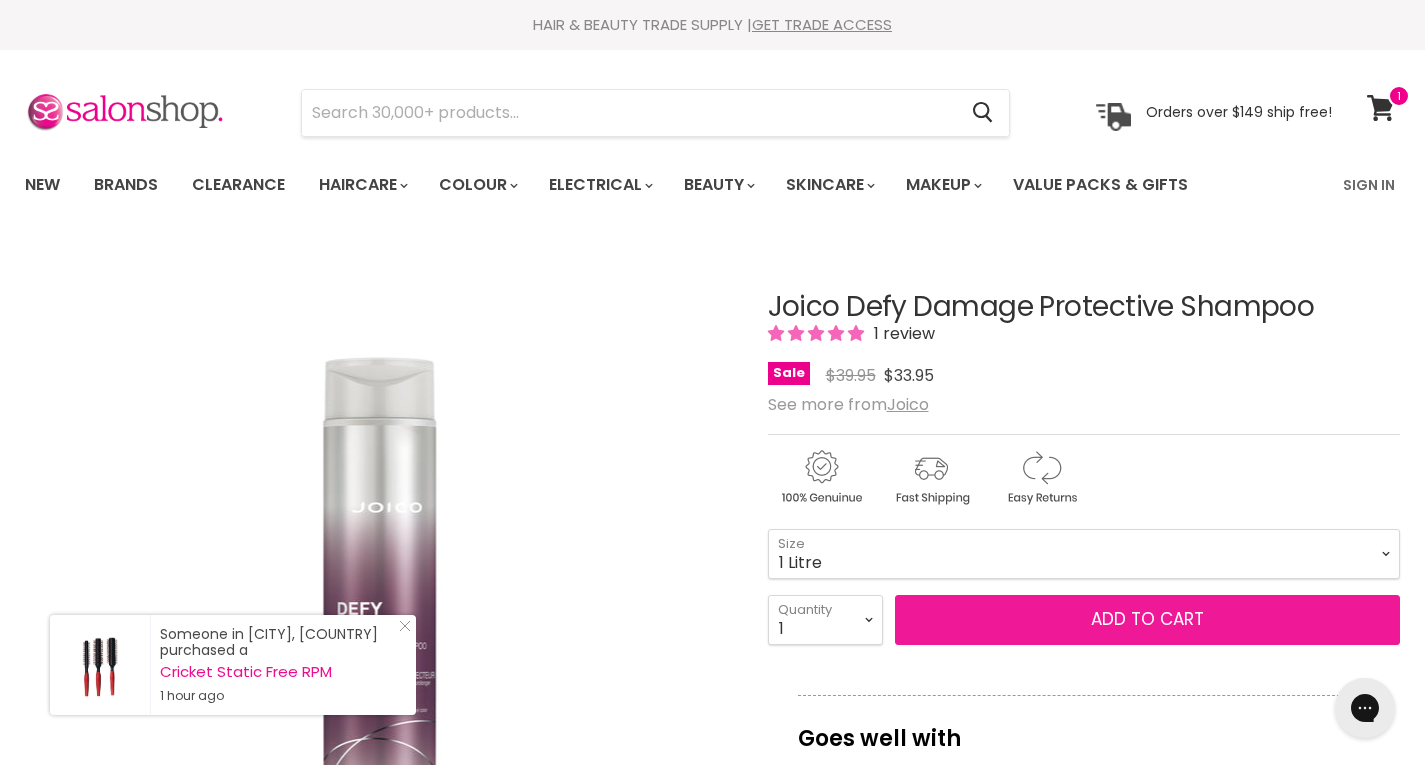click on "Add to cart" at bounding box center (1147, 619) 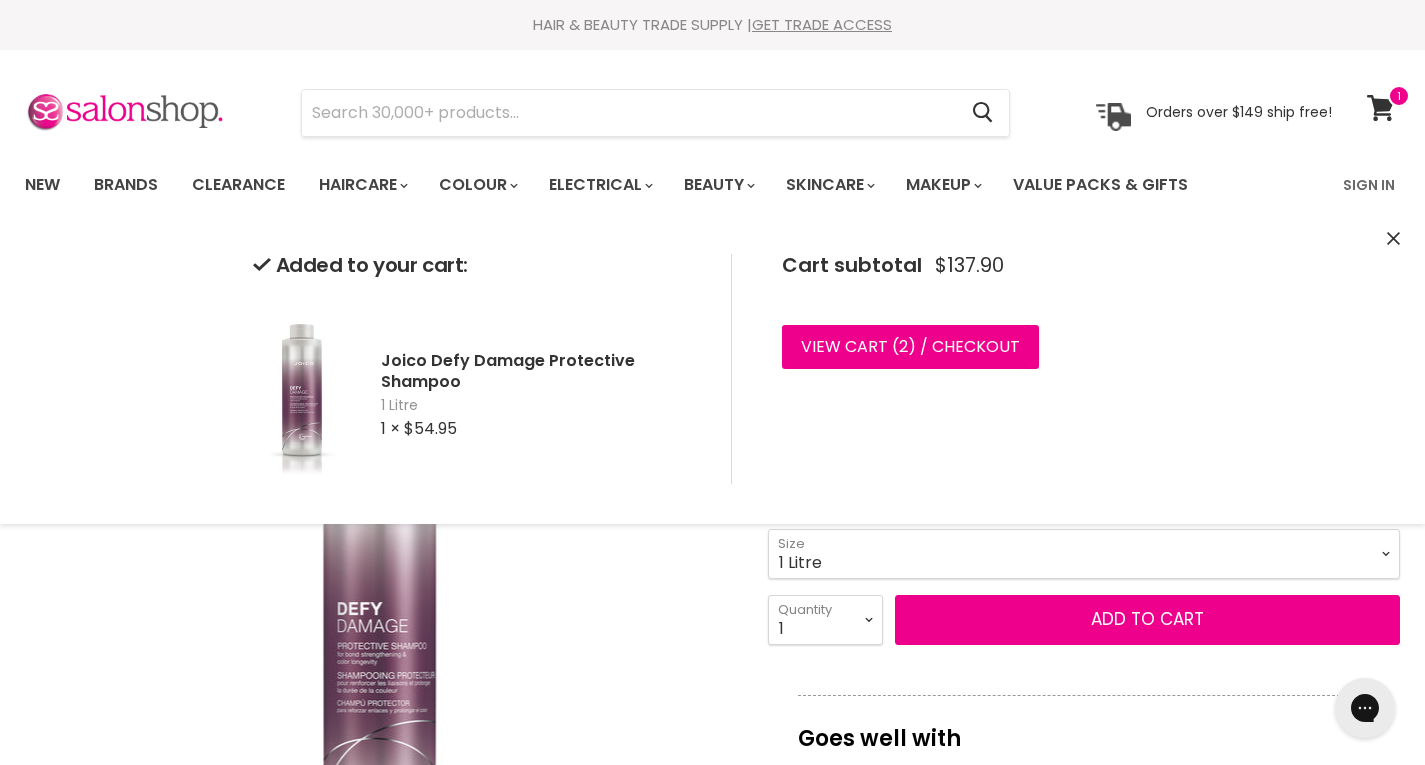 click 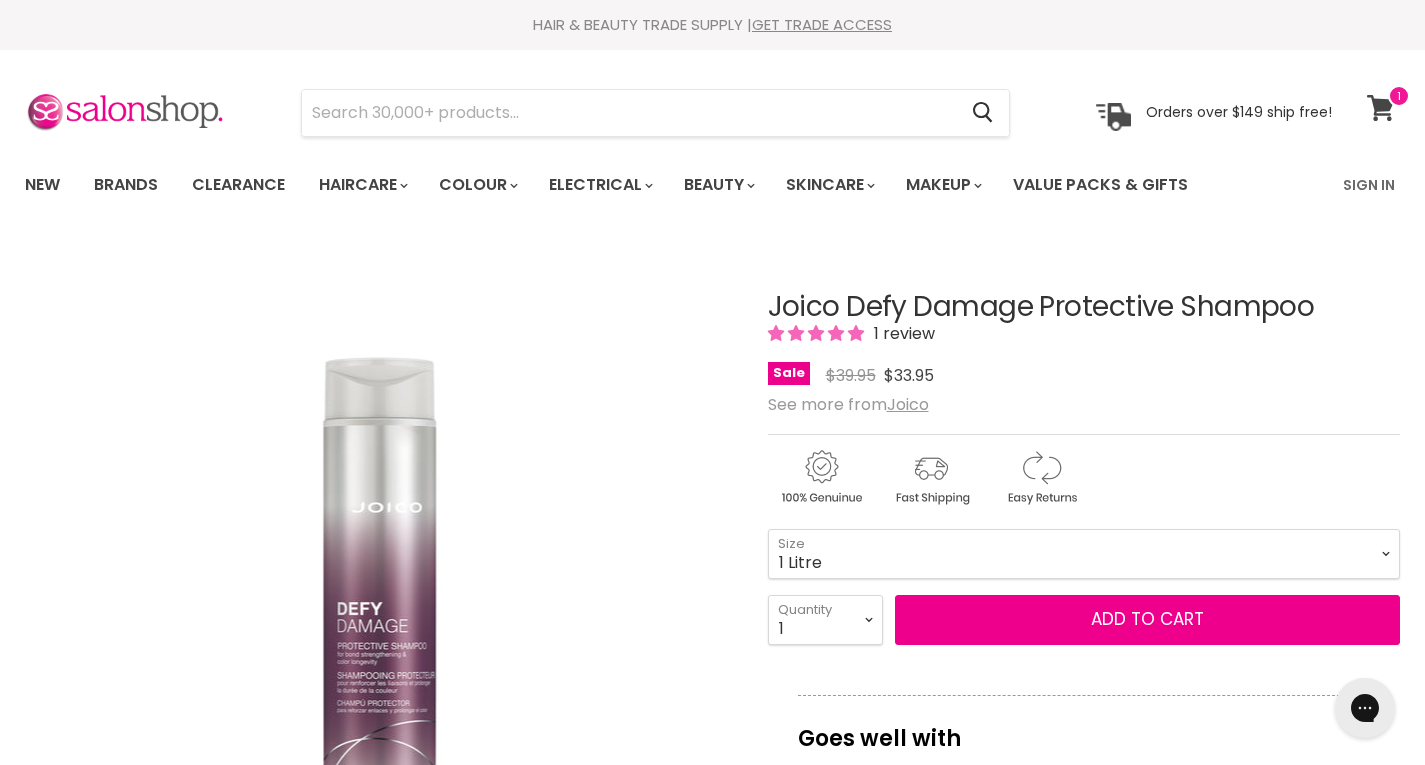 click 